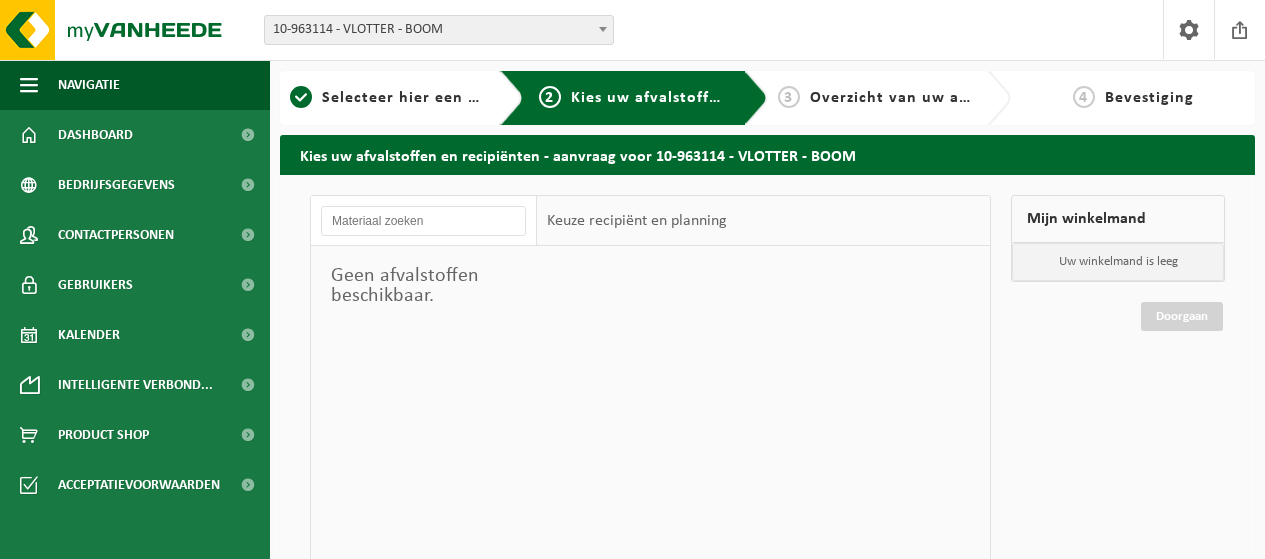 scroll, scrollTop: 0, scrollLeft: 0, axis: both 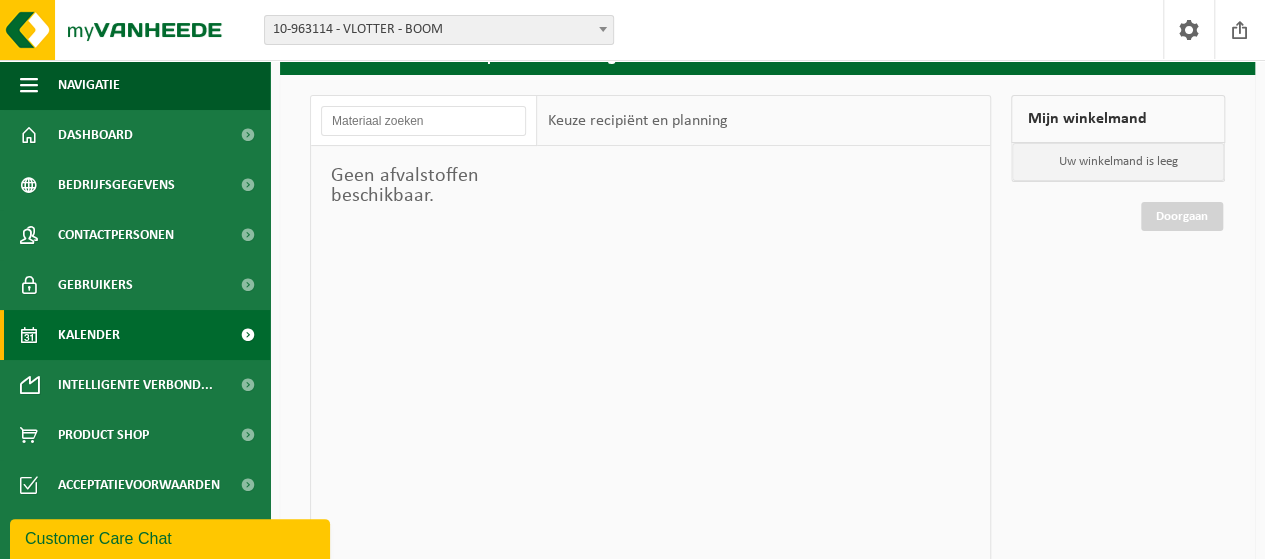 click on "Kalender" at bounding box center (135, 335) 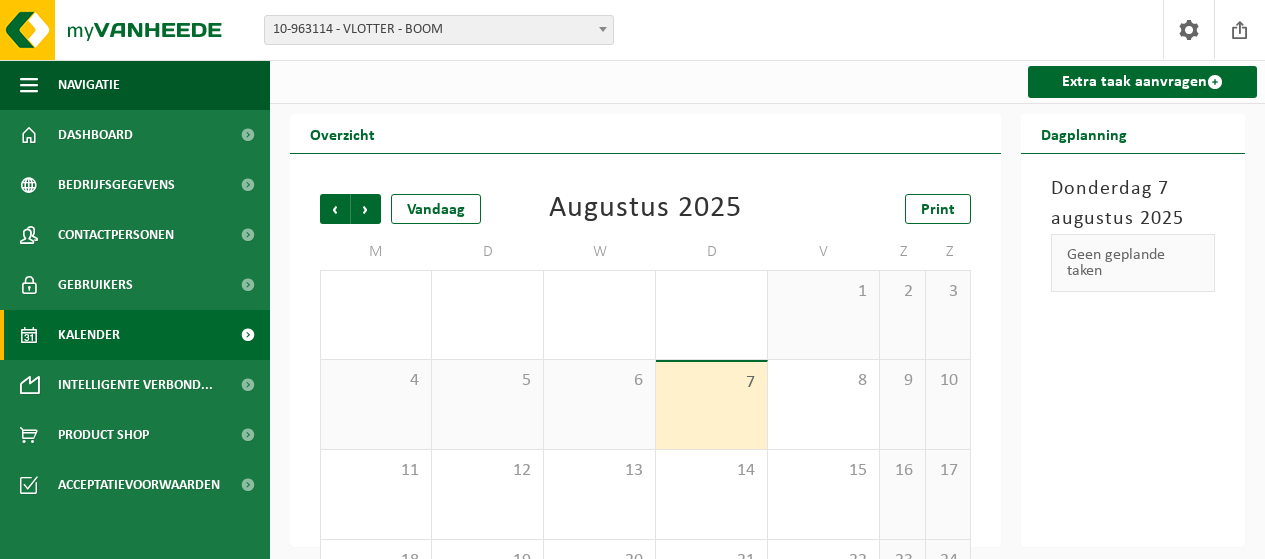 scroll, scrollTop: 0, scrollLeft: 0, axis: both 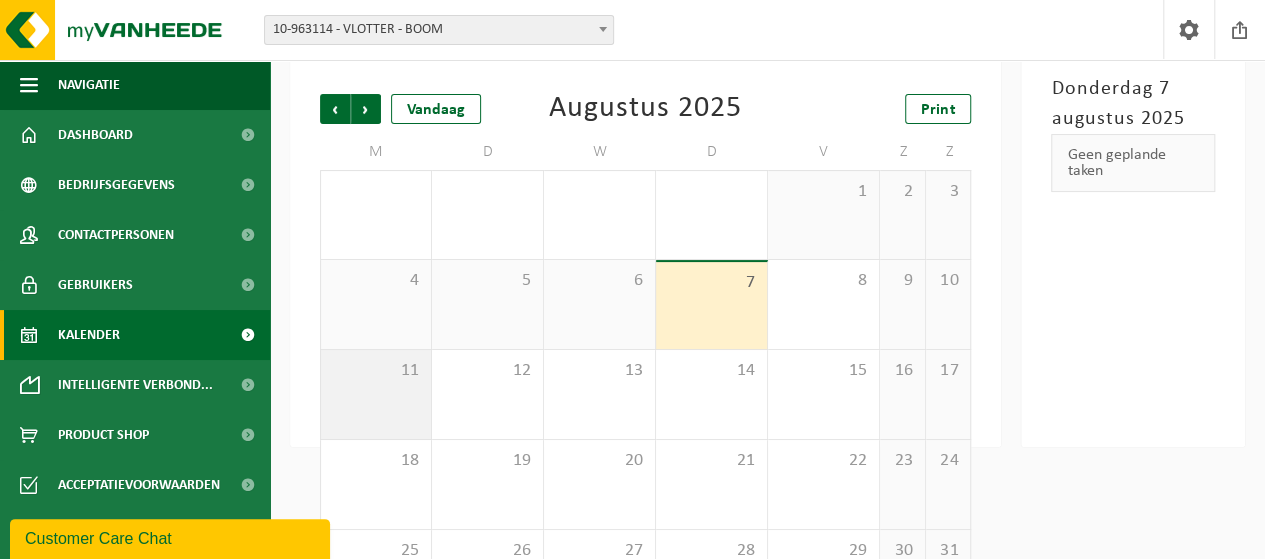 click on "11" at bounding box center (376, 394) 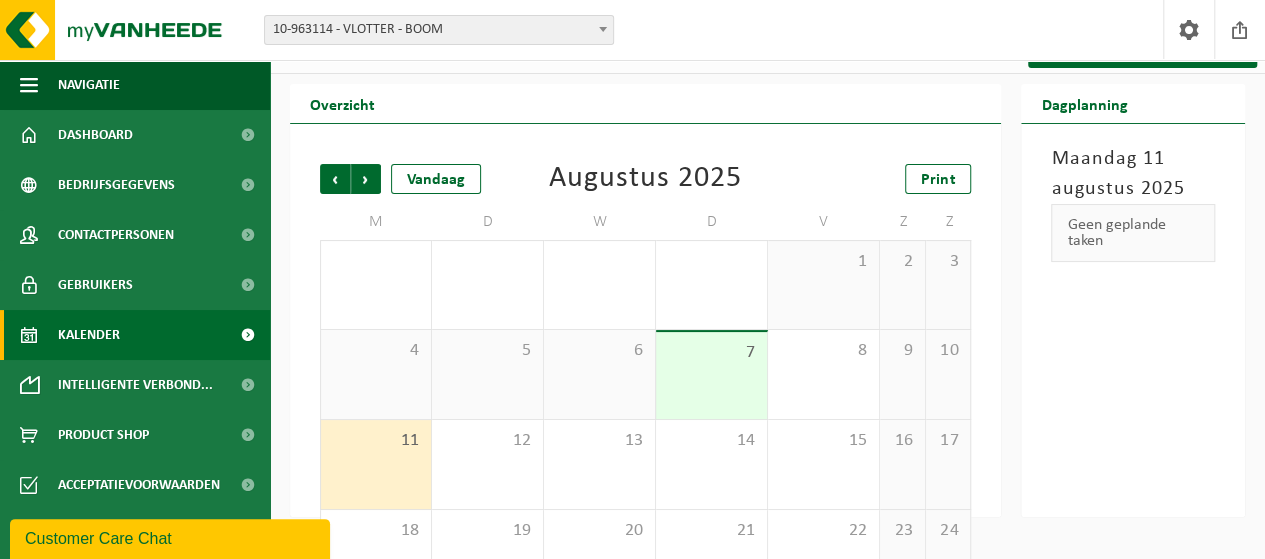 scroll, scrollTop: 0, scrollLeft: 0, axis: both 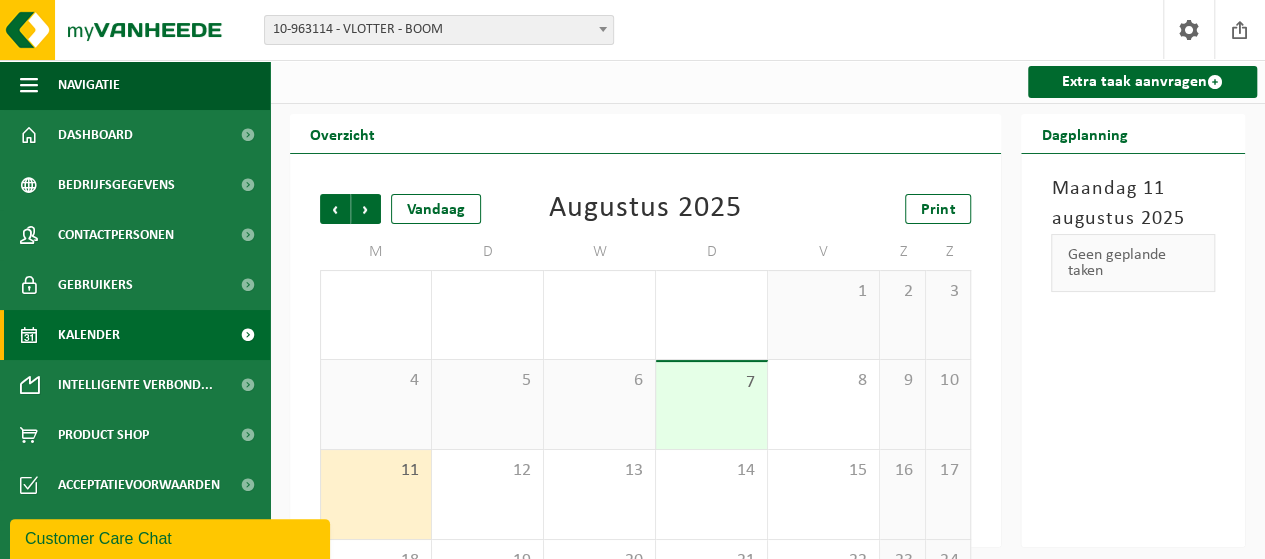 click on "Extra taak aanvragen" at bounding box center (1140, 81) 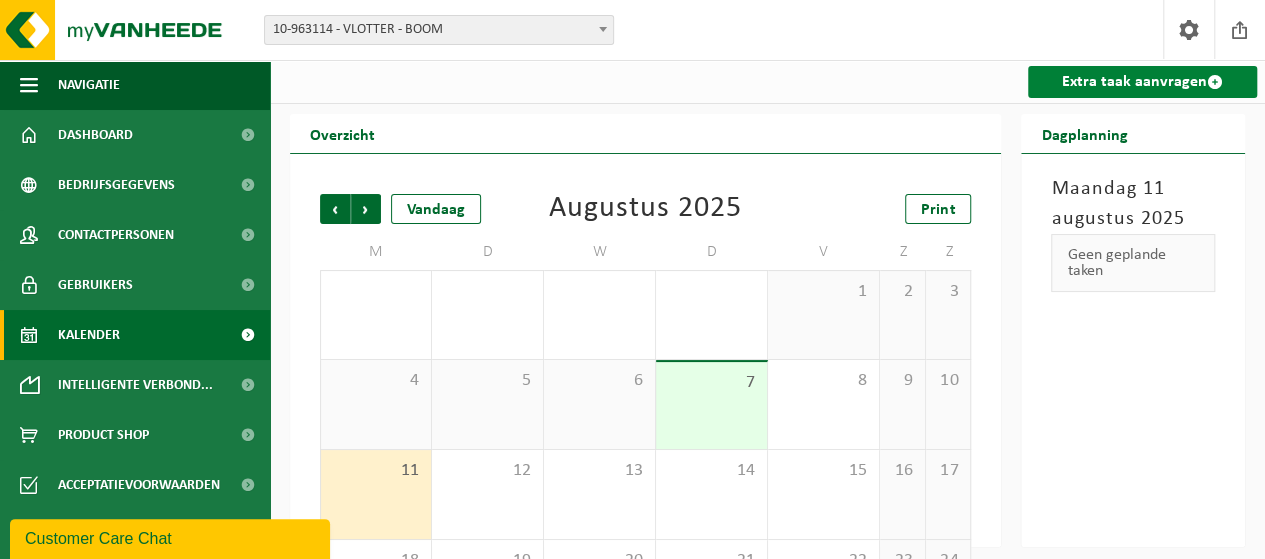 click on "Extra taak aanvragen" at bounding box center (1142, 82) 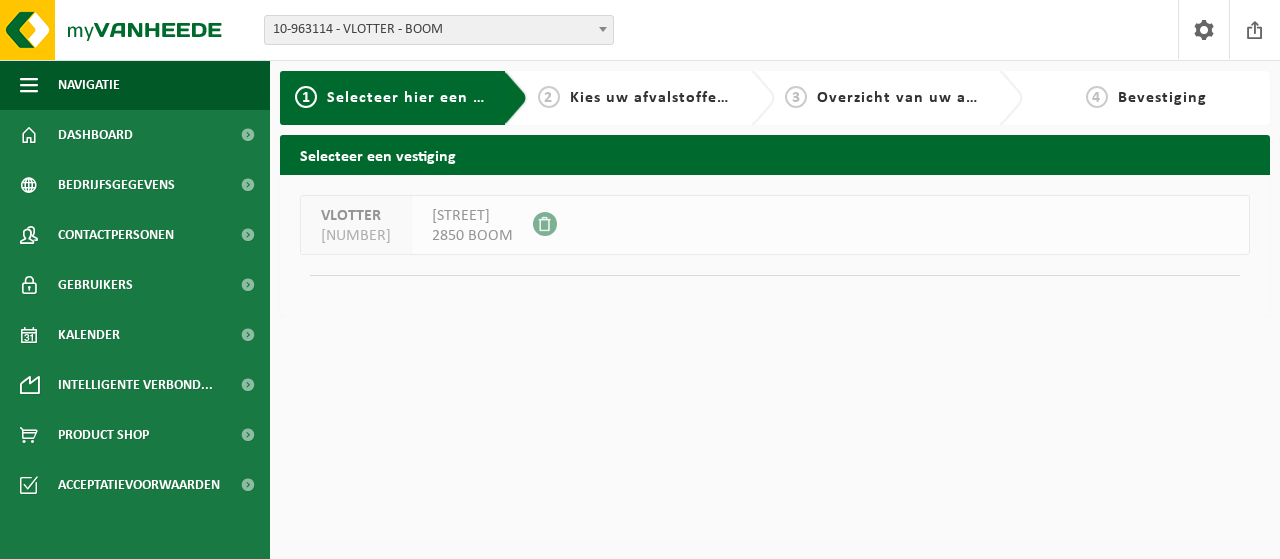 scroll, scrollTop: 0, scrollLeft: 0, axis: both 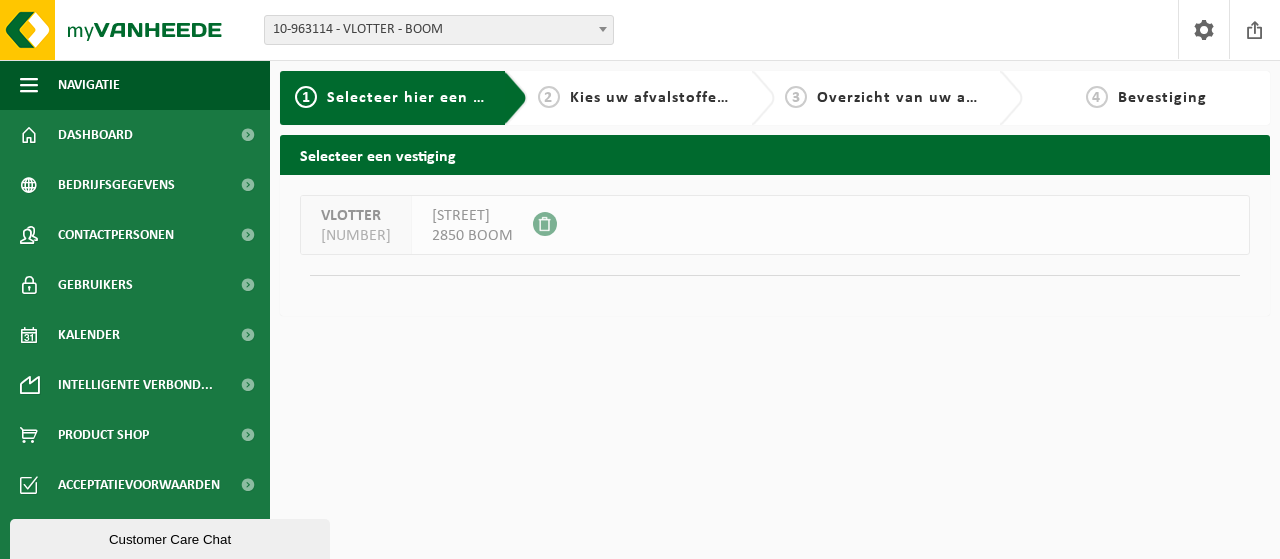 click on "10-963114" at bounding box center [356, 236] 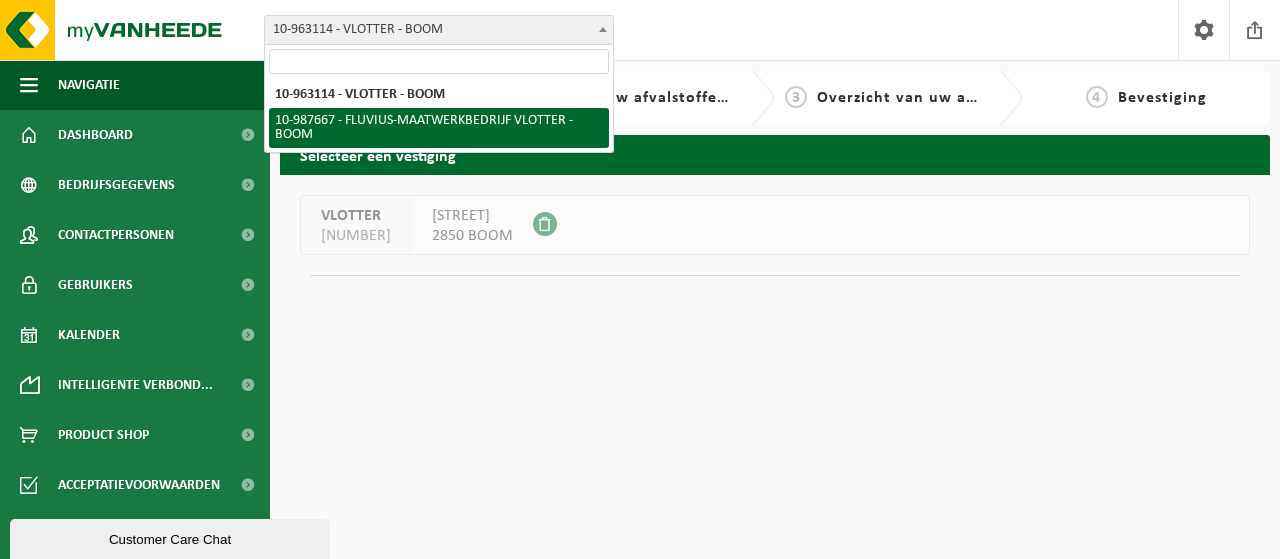 select on "167310" 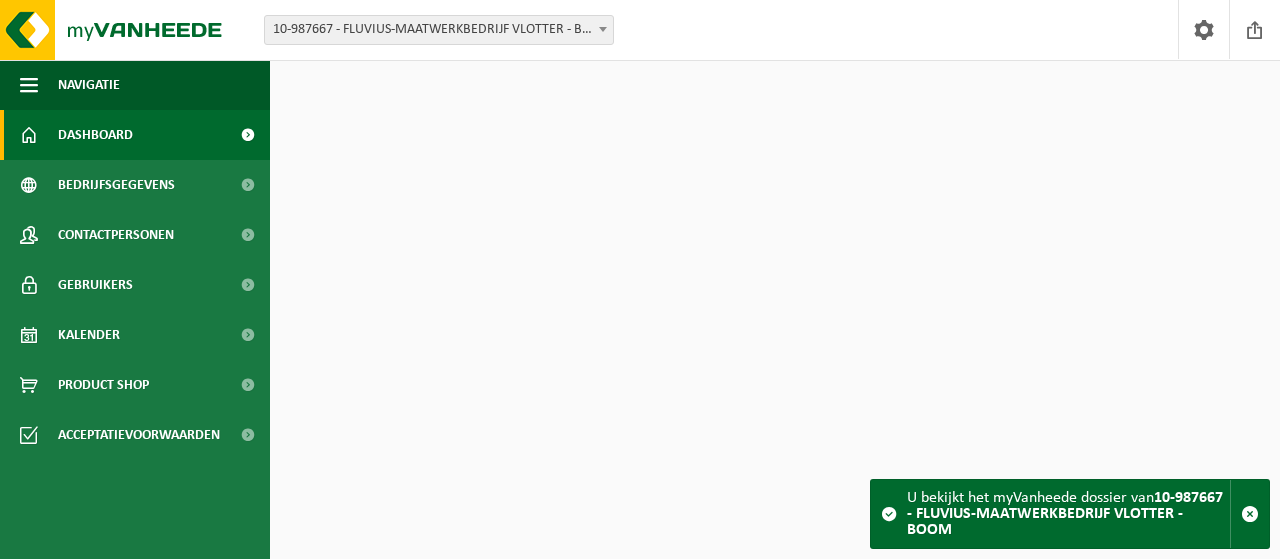 scroll, scrollTop: 0, scrollLeft: 0, axis: both 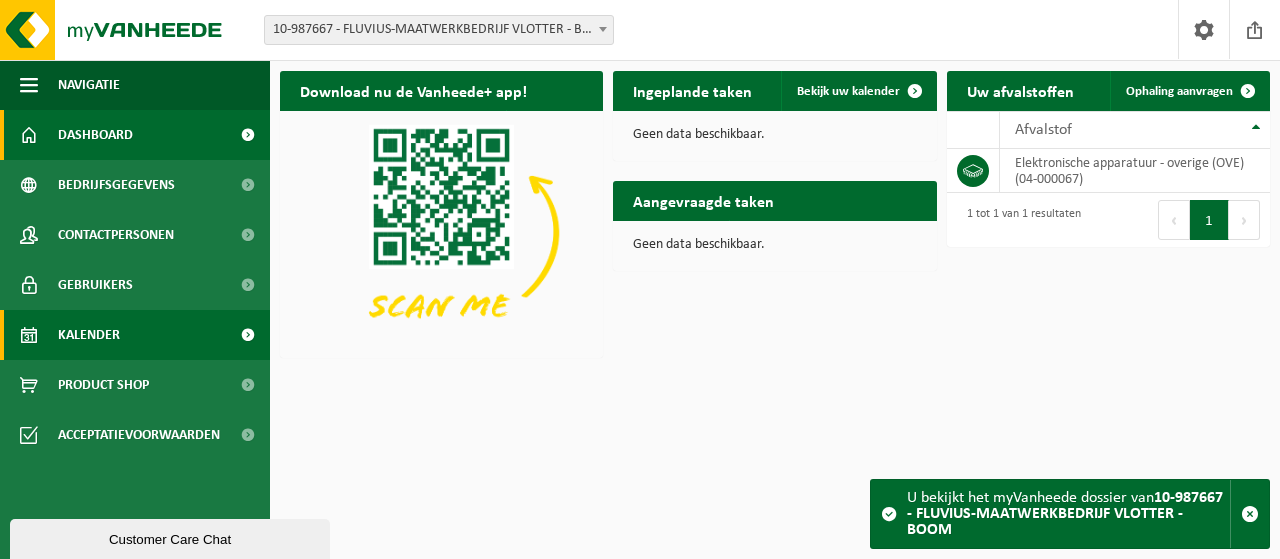 click on "Kalender" at bounding box center [89, 335] 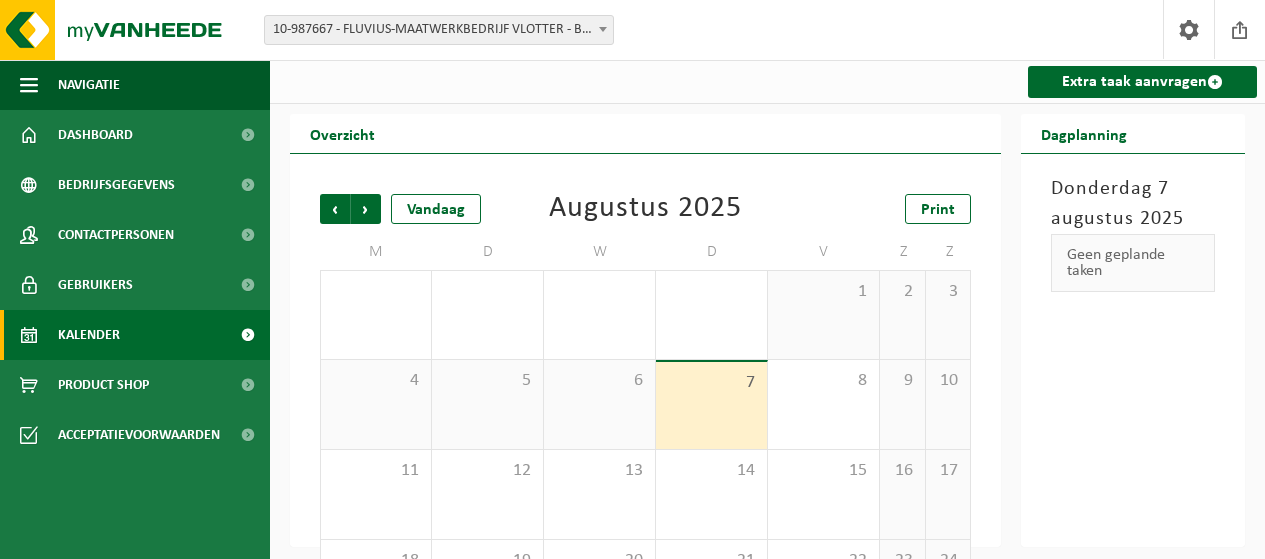 scroll, scrollTop: 0, scrollLeft: 0, axis: both 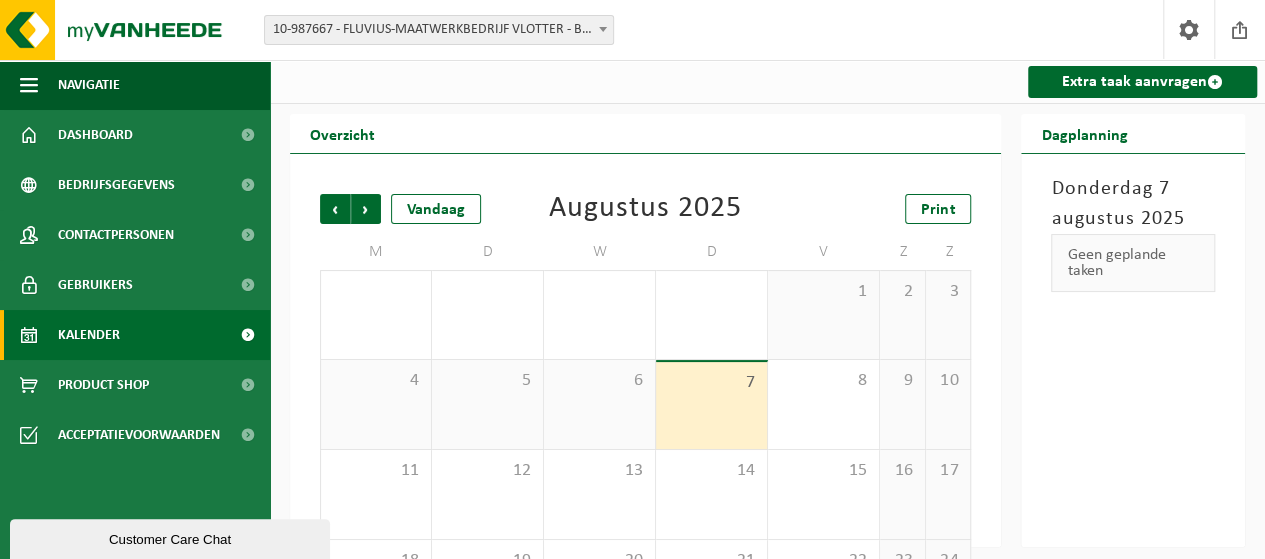 click on "4" at bounding box center [376, 381] 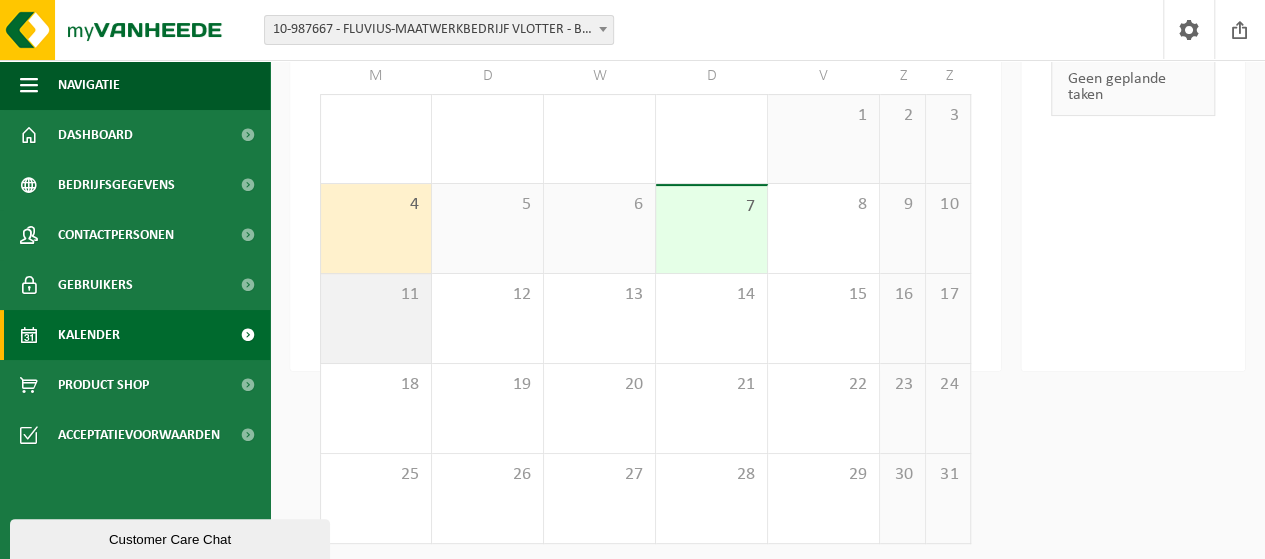 scroll, scrollTop: 182, scrollLeft: 0, axis: vertical 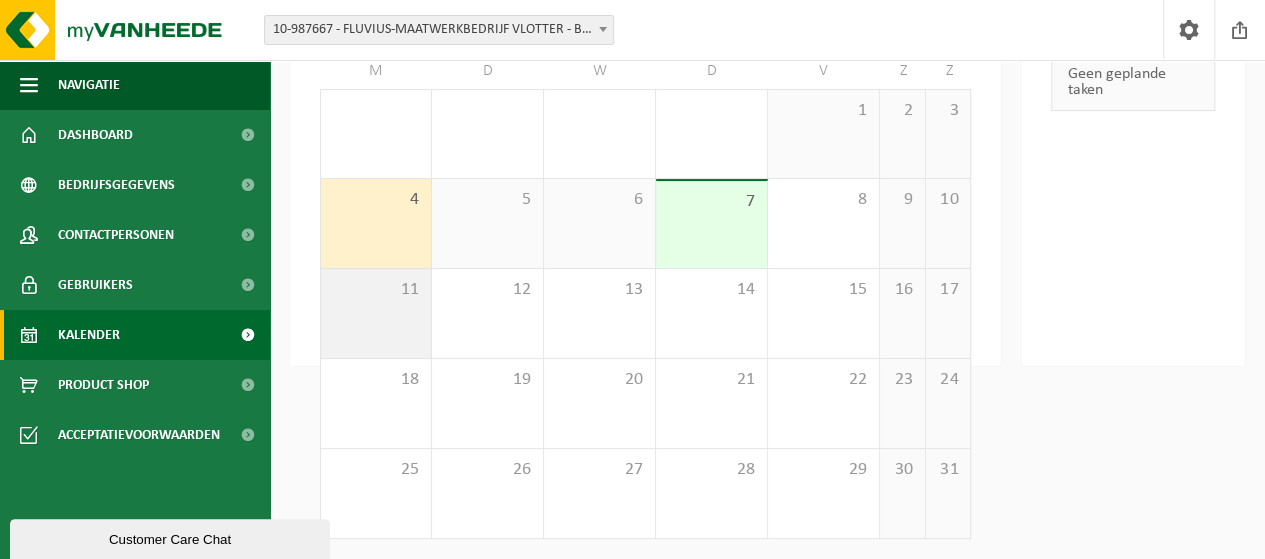 click on "11" at bounding box center (376, 290) 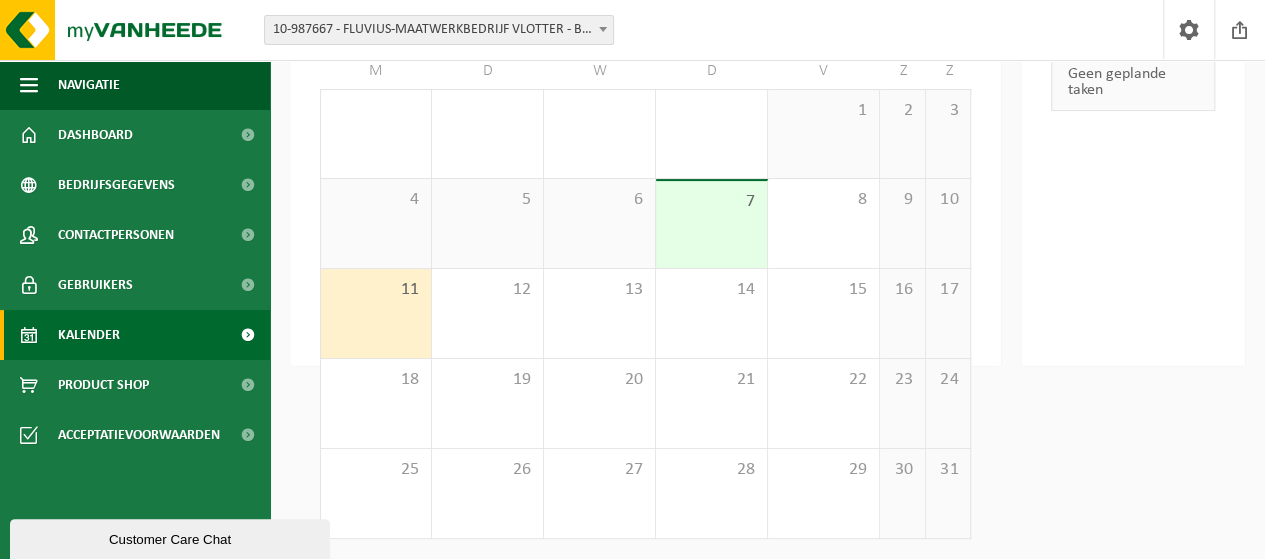scroll, scrollTop: 0, scrollLeft: 0, axis: both 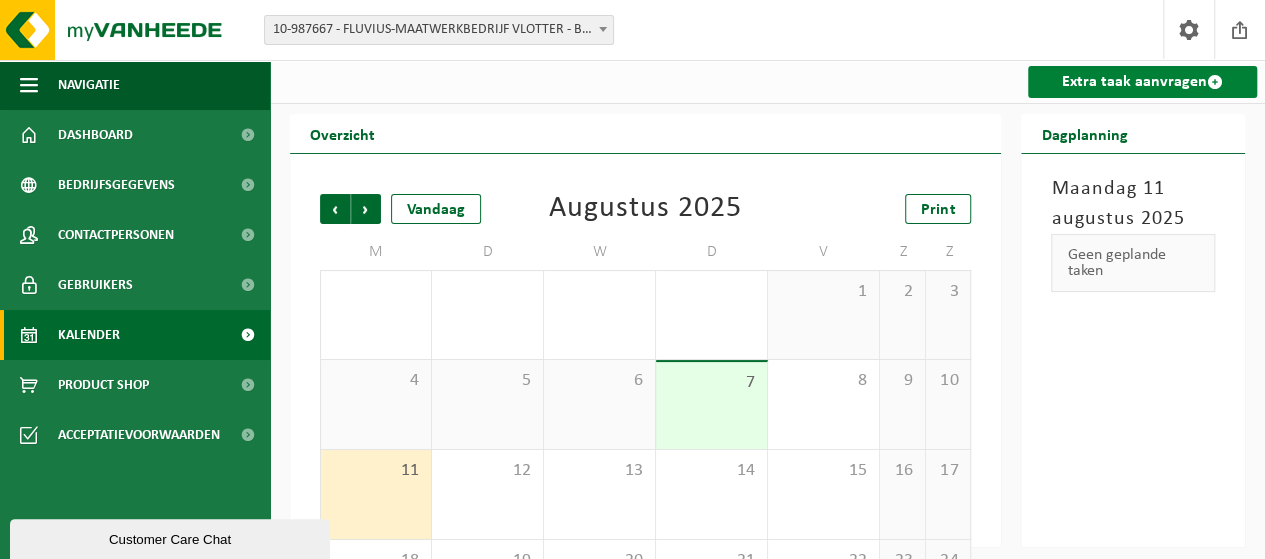 click on "Extra taak aanvragen" at bounding box center [1142, 82] 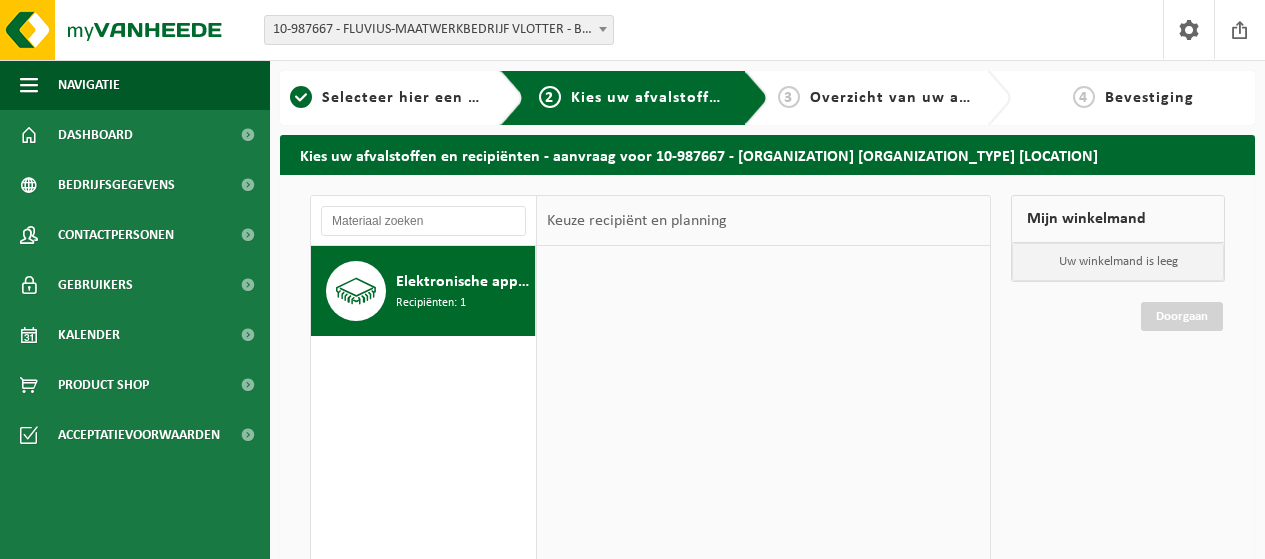 scroll, scrollTop: 0, scrollLeft: 0, axis: both 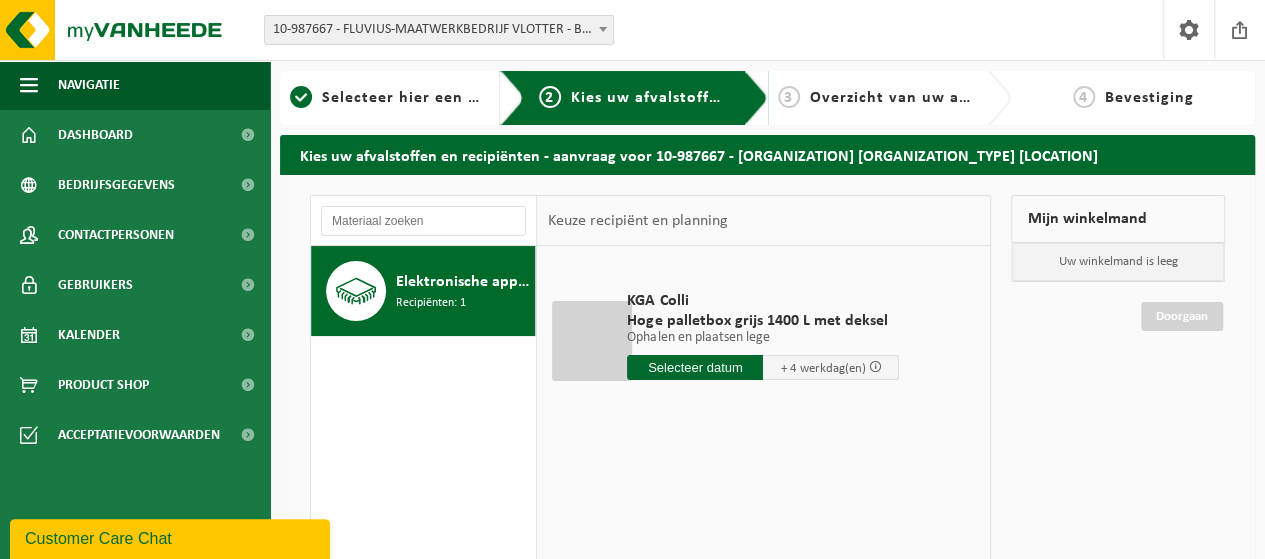click on "Recipiënten: 1" at bounding box center [431, 303] 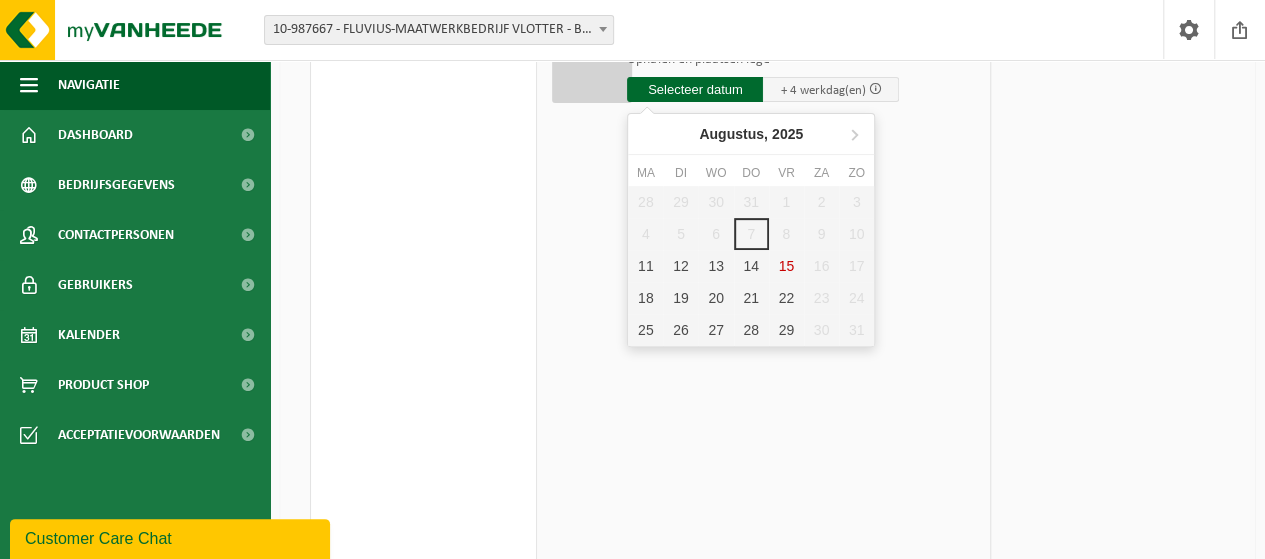 scroll, scrollTop: 300, scrollLeft: 0, axis: vertical 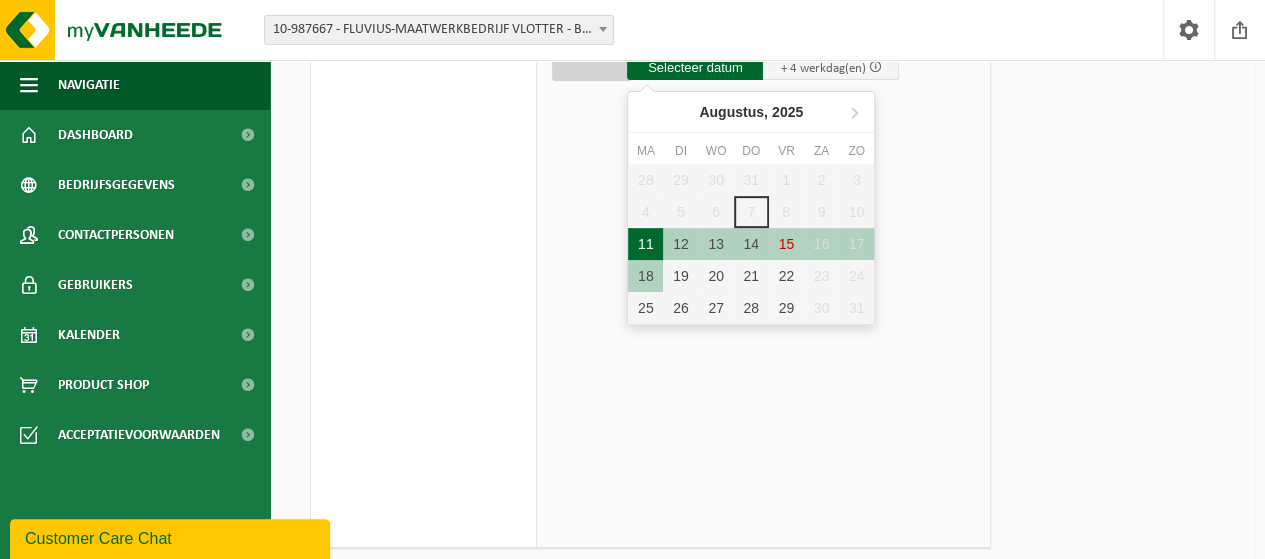 click on "11" at bounding box center [645, 244] 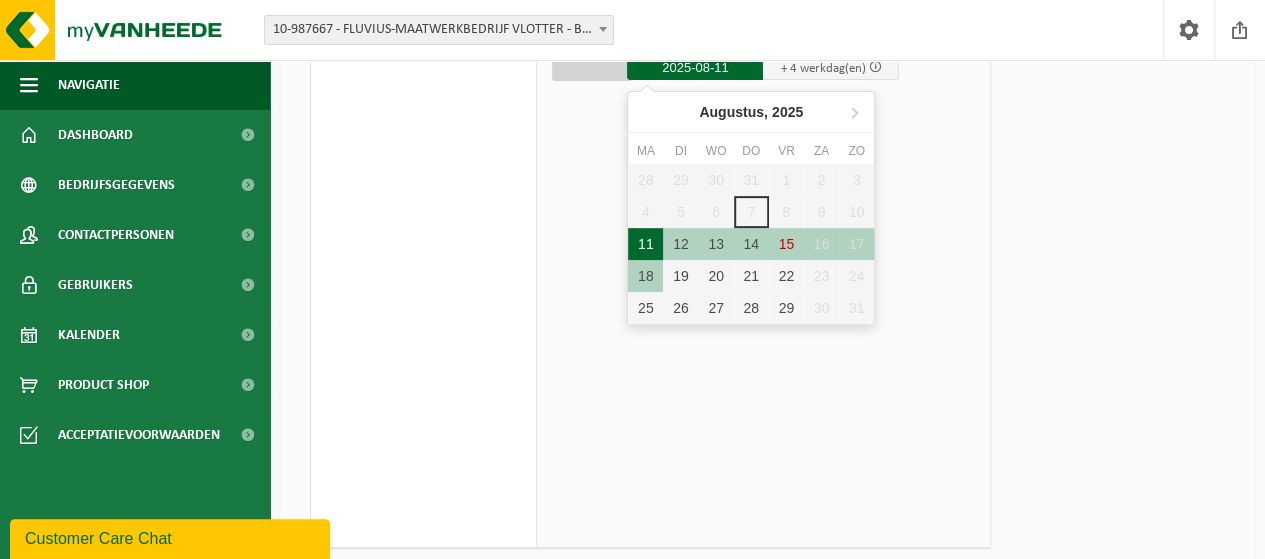 type on "Van 2025-08-11" 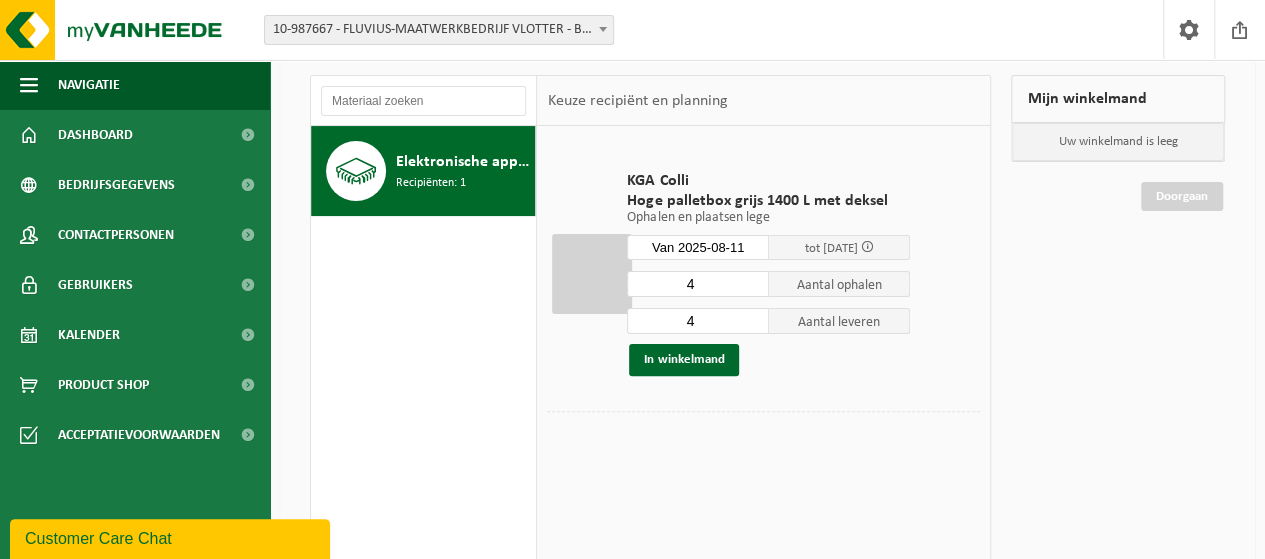 scroll, scrollTop: 100, scrollLeft: 0, axis: vertical 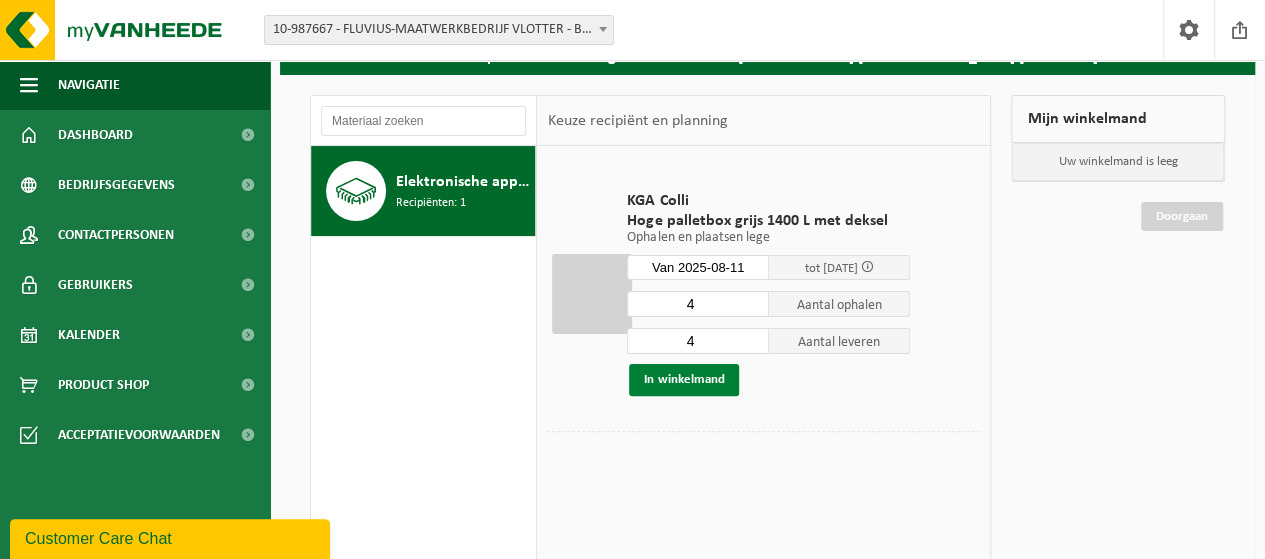 click on "In winkelmand" at bounding box center (684, 380) 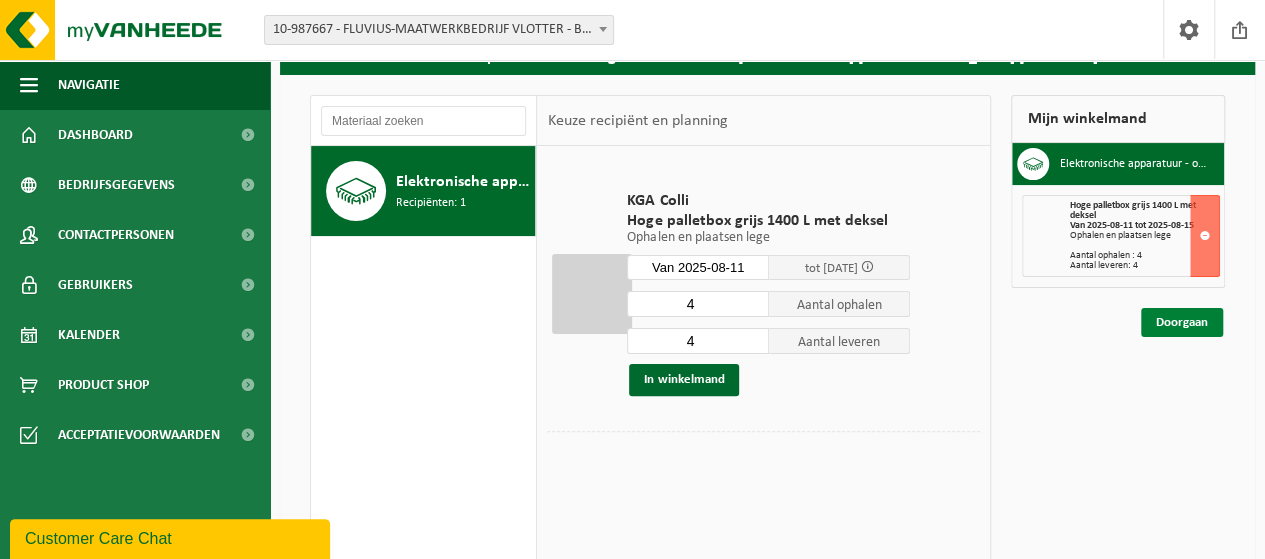 type 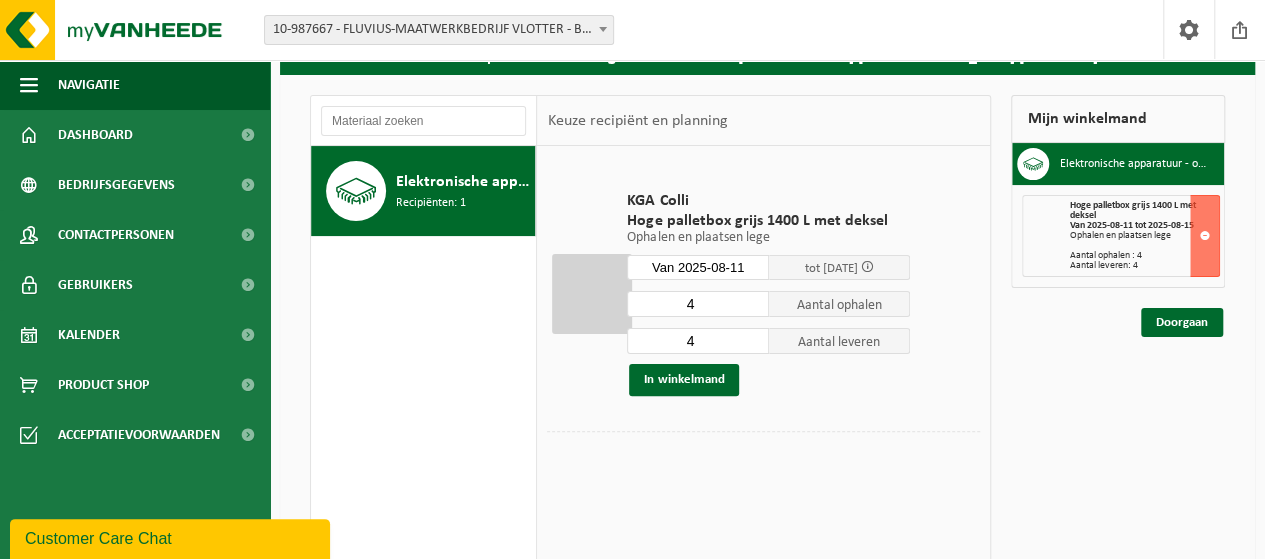 click on "Mijn winkelmand                             Elektronische apparatuur - overige (OVE)                    Hoge palletbox grijs 1400 L met deksel       Van 2025-08-11 tot 2025-08-15      Ophalen en plaatsen lege       Aantal ophalen : 4     Aantal leveren: 4                             Doorgaan" at bounding box center [1118, 445] 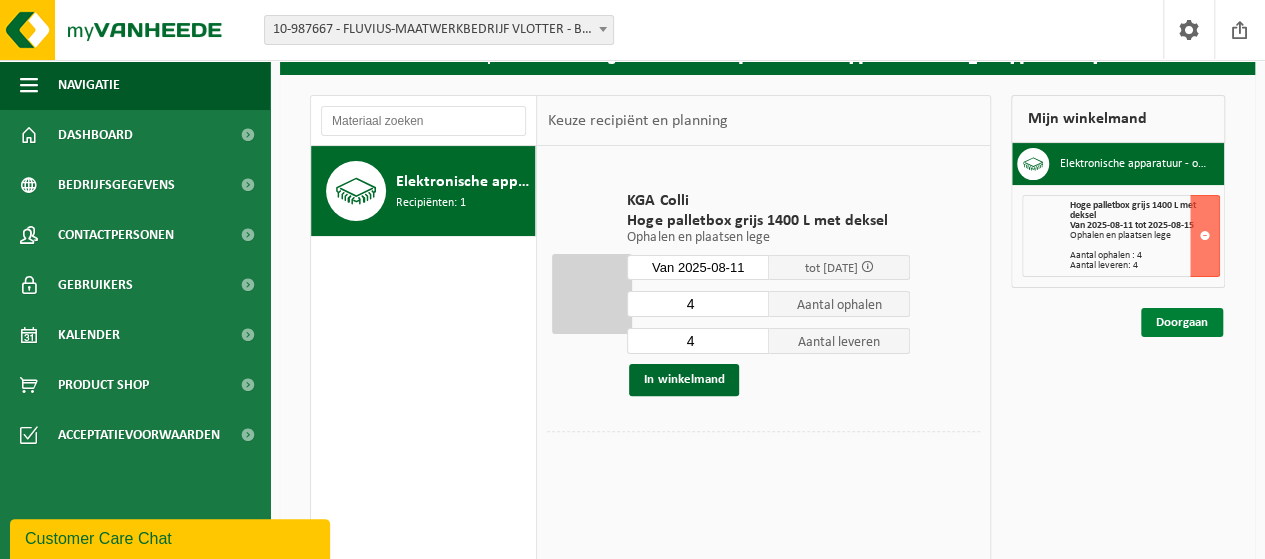 click on "Doorgaan" at bounding box center [1182, 322] 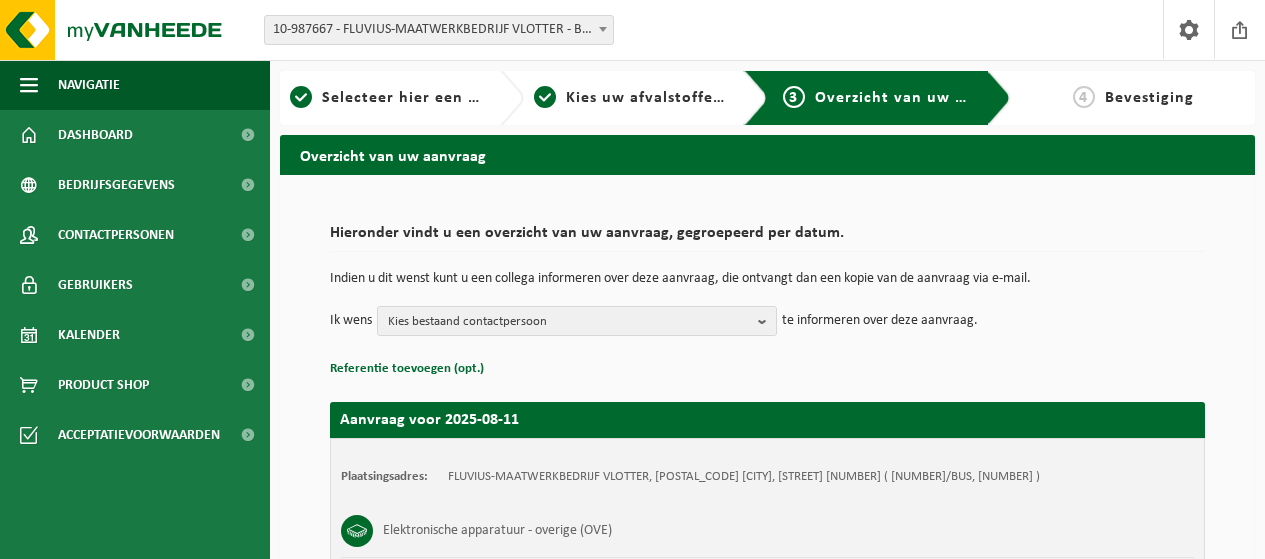 scroll, scrollTop: 0, scrollLeft: 0, axis: both 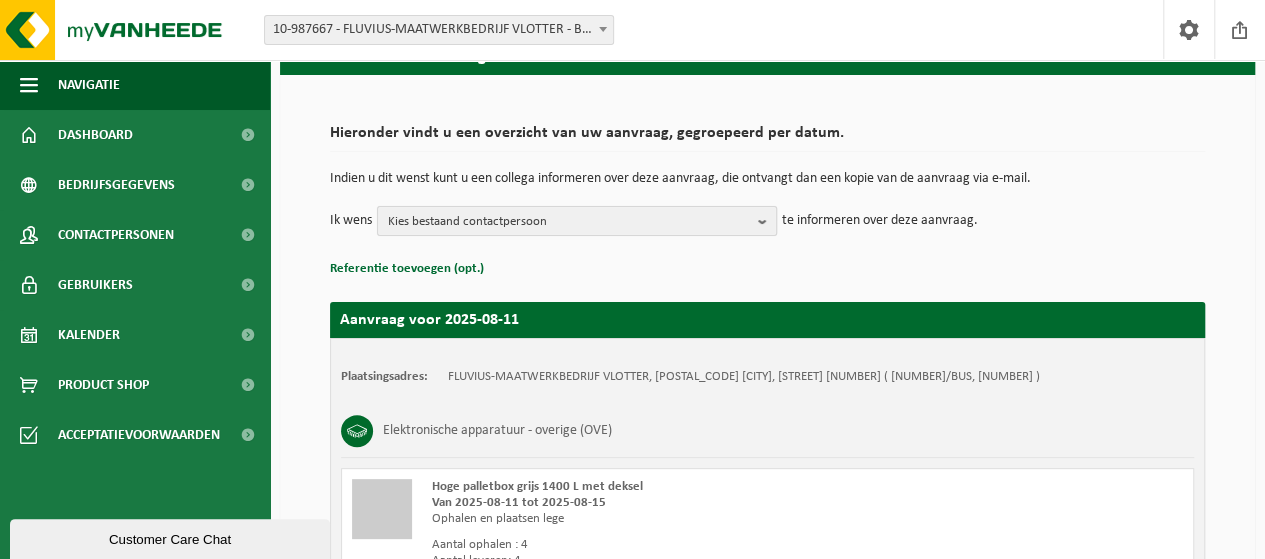click on "Kies bestaand contactpersoon" at bounding box center [569, 222] 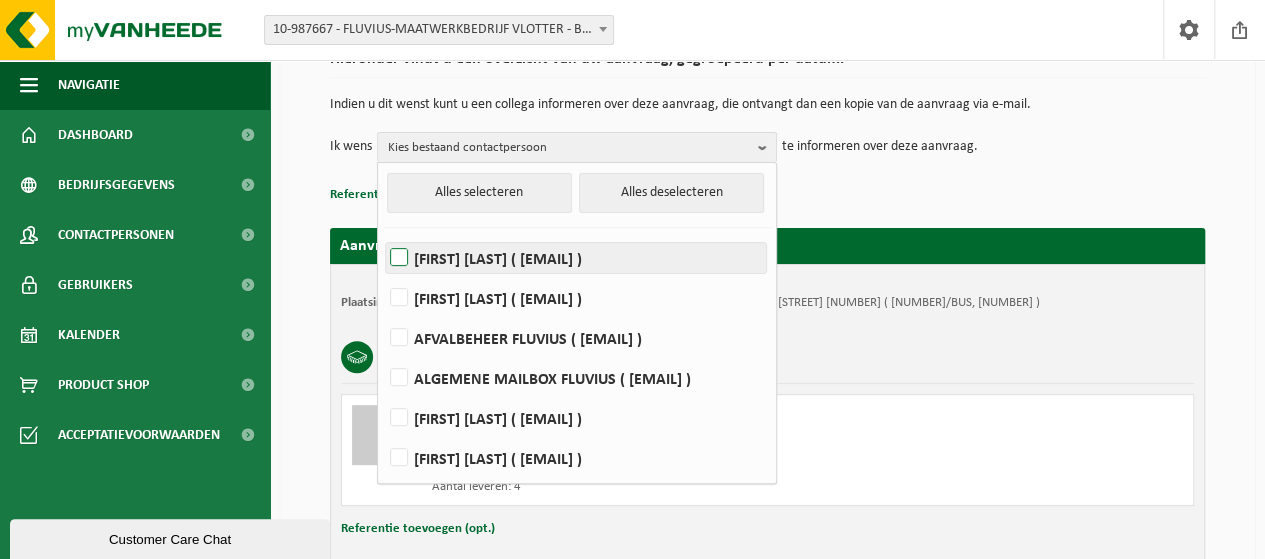 scroll, scrollTop: 200, scrollLeft: 0, axis: vertical 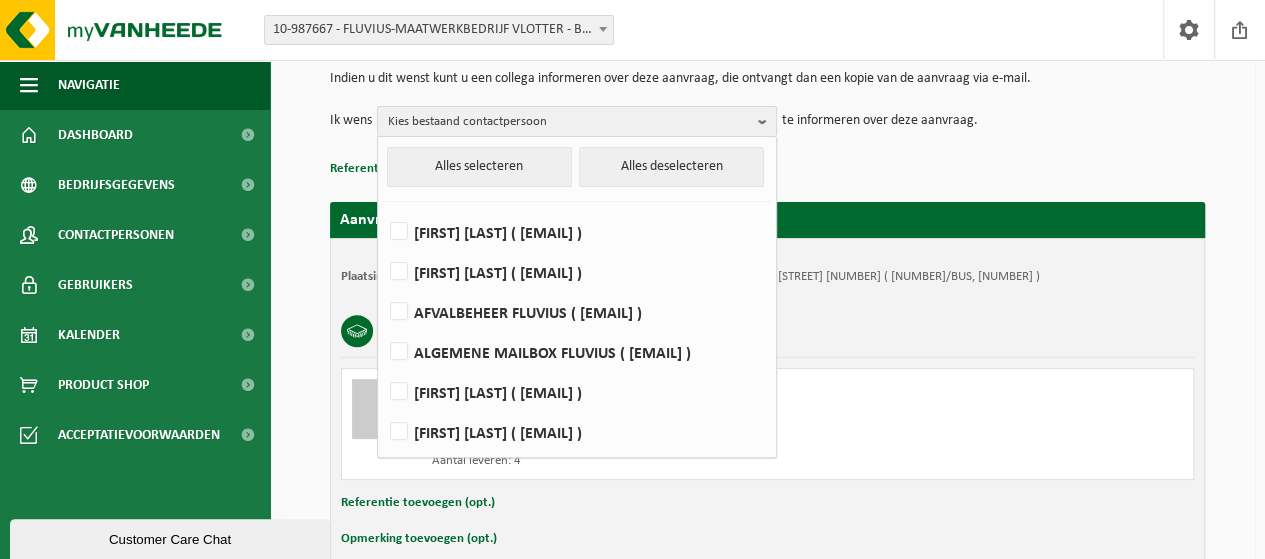 click on "Kies bestaand contactpersoon" at bounding box center (569, 122) 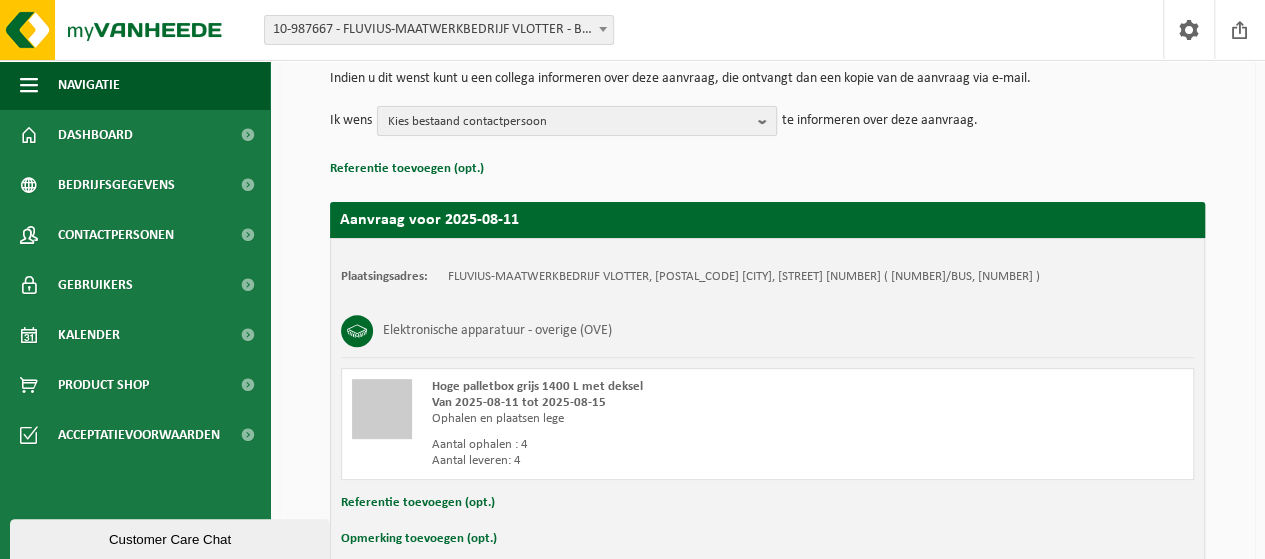 click on "Kies bestaand contactpersoon" at bounding box center (569, 122) 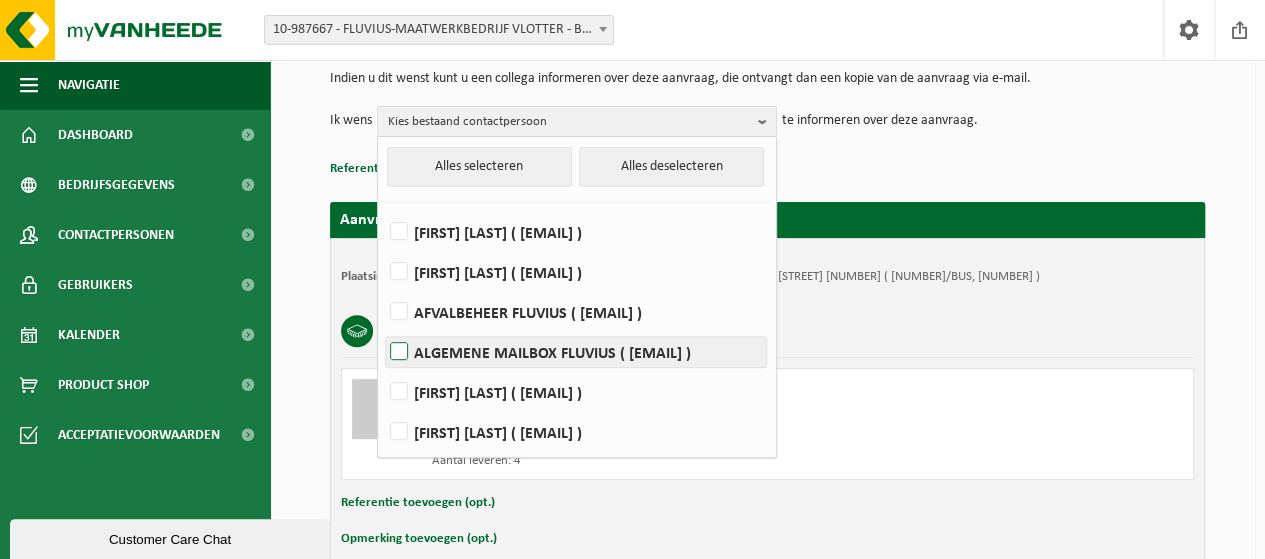 click on "ALGEMENE MAILBOX FLUVIUS ( fluvius-logistiek-afvalbeheer@fluvius.be )" at bounding box center (576, 352) 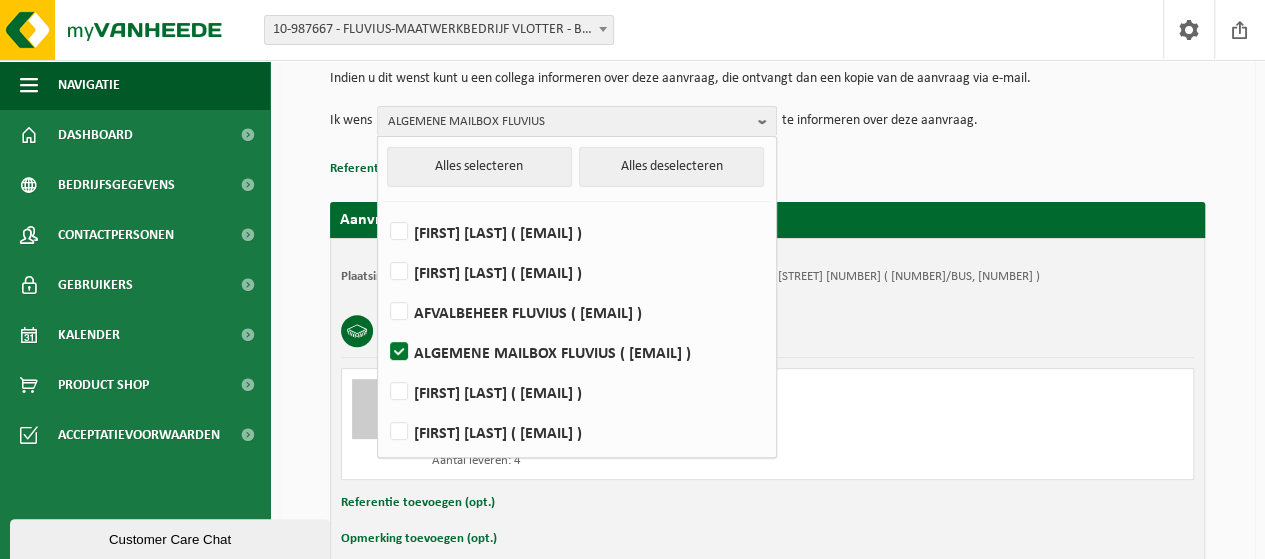 click on "Referentie toevoegen (opt.)" at bounding box center (767, 169) 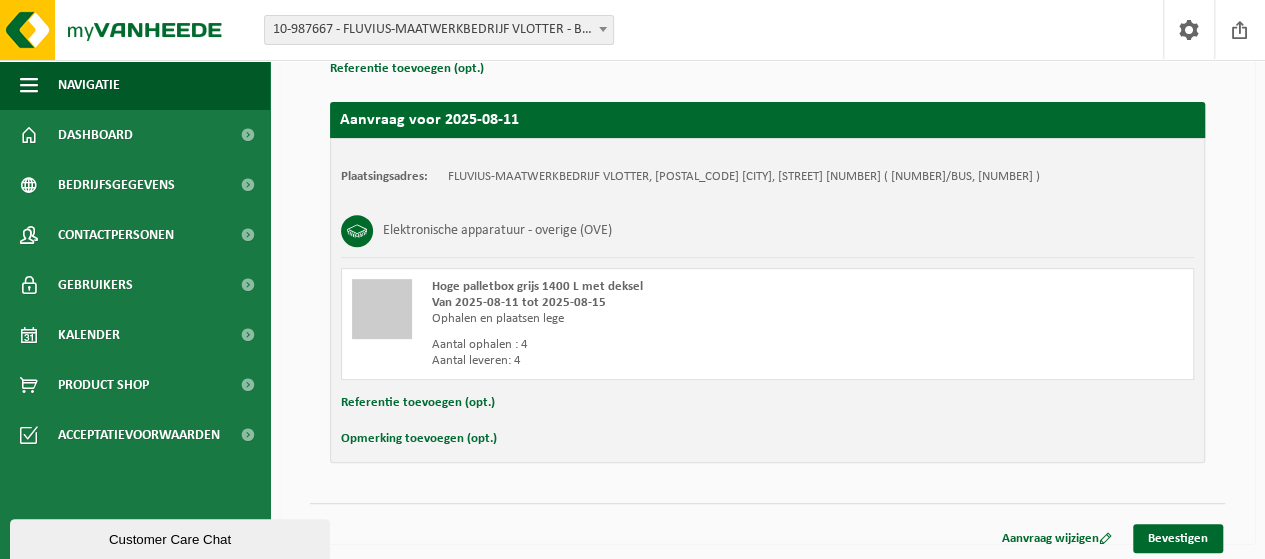 scroll, scrollTop: 302, scrollLeft: 0, axis: vertical 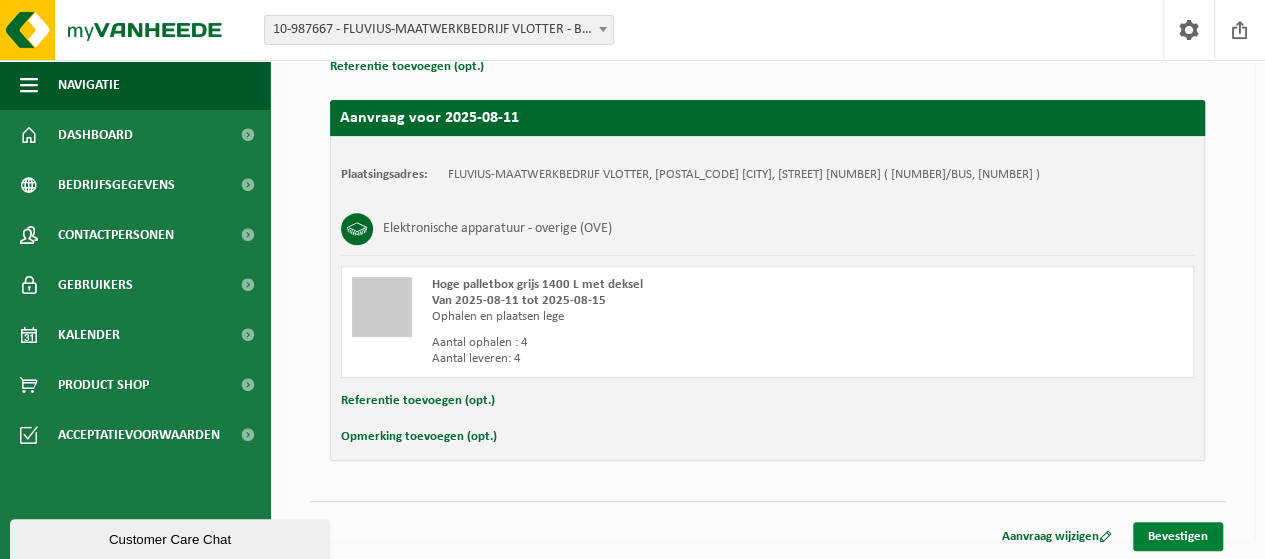 click on "Bevestigen" at bounding box center [1178, 536] 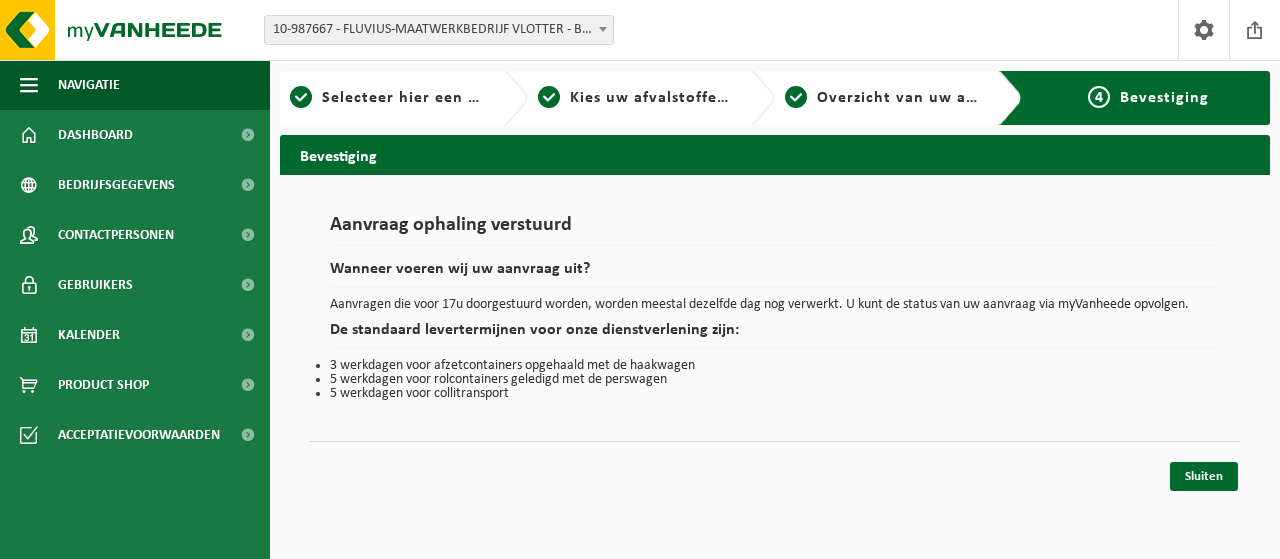 scroll, scrollTop: 0, scrollLeft: 0, axis: both 